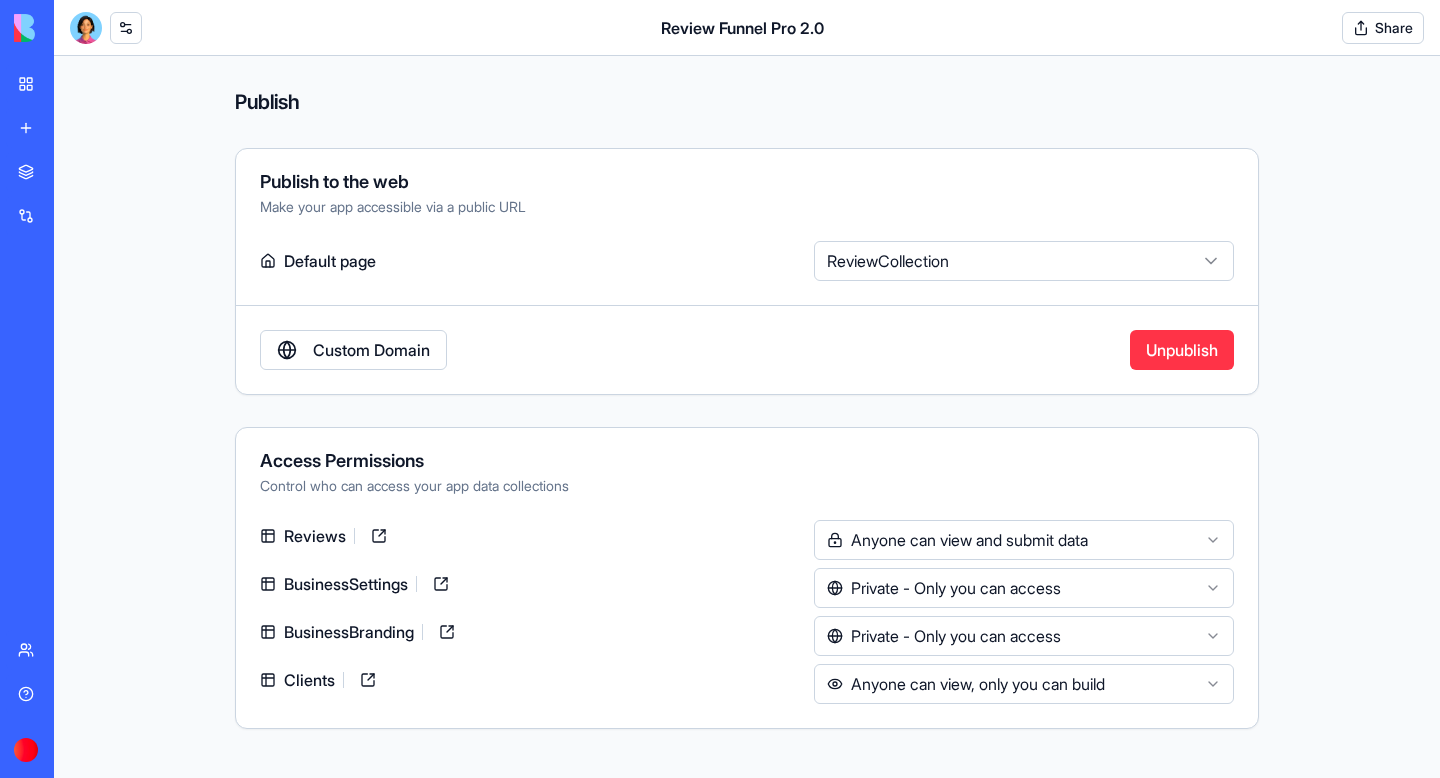 scroll, scrollTop: 0, scrollLeft: 0, axis: both 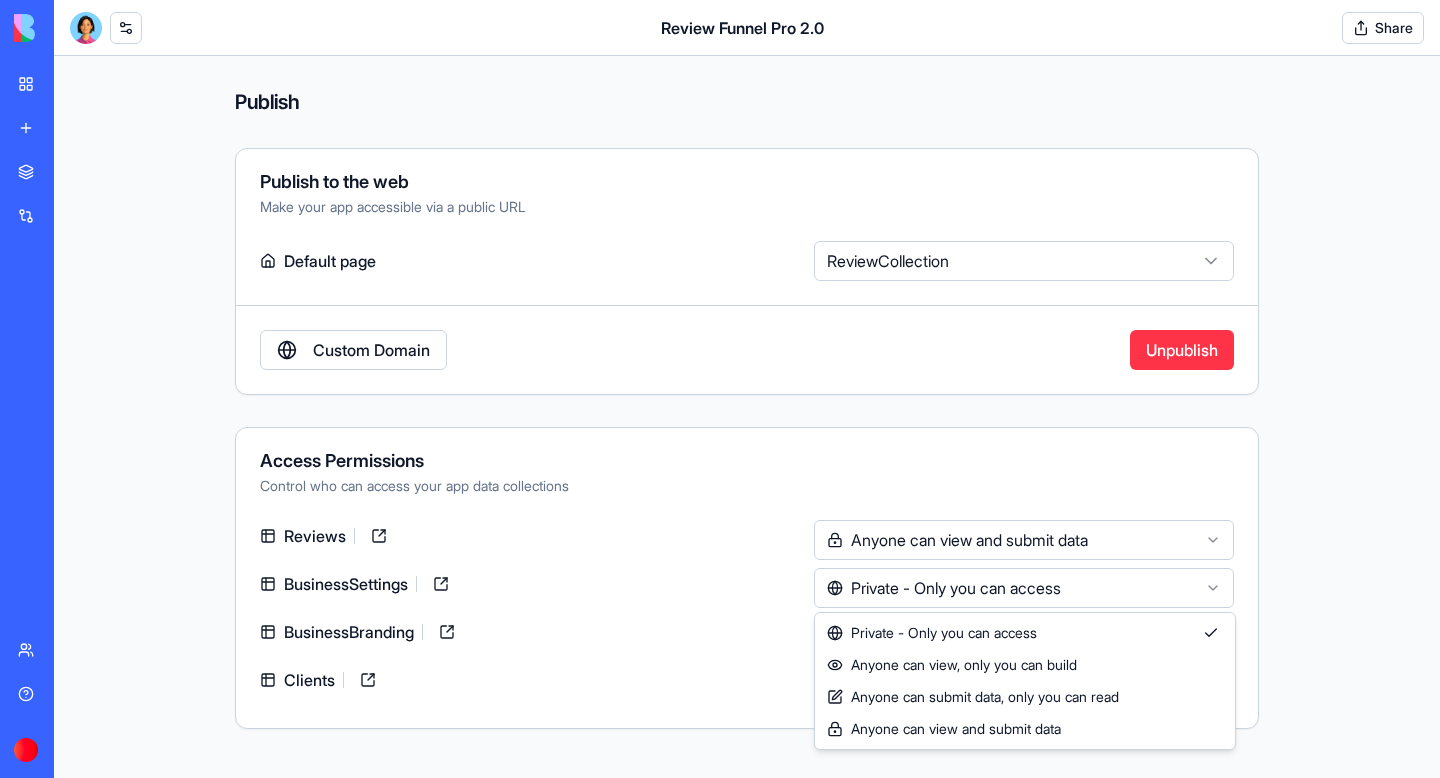 click on "**********" at bounding box center (720, 389) 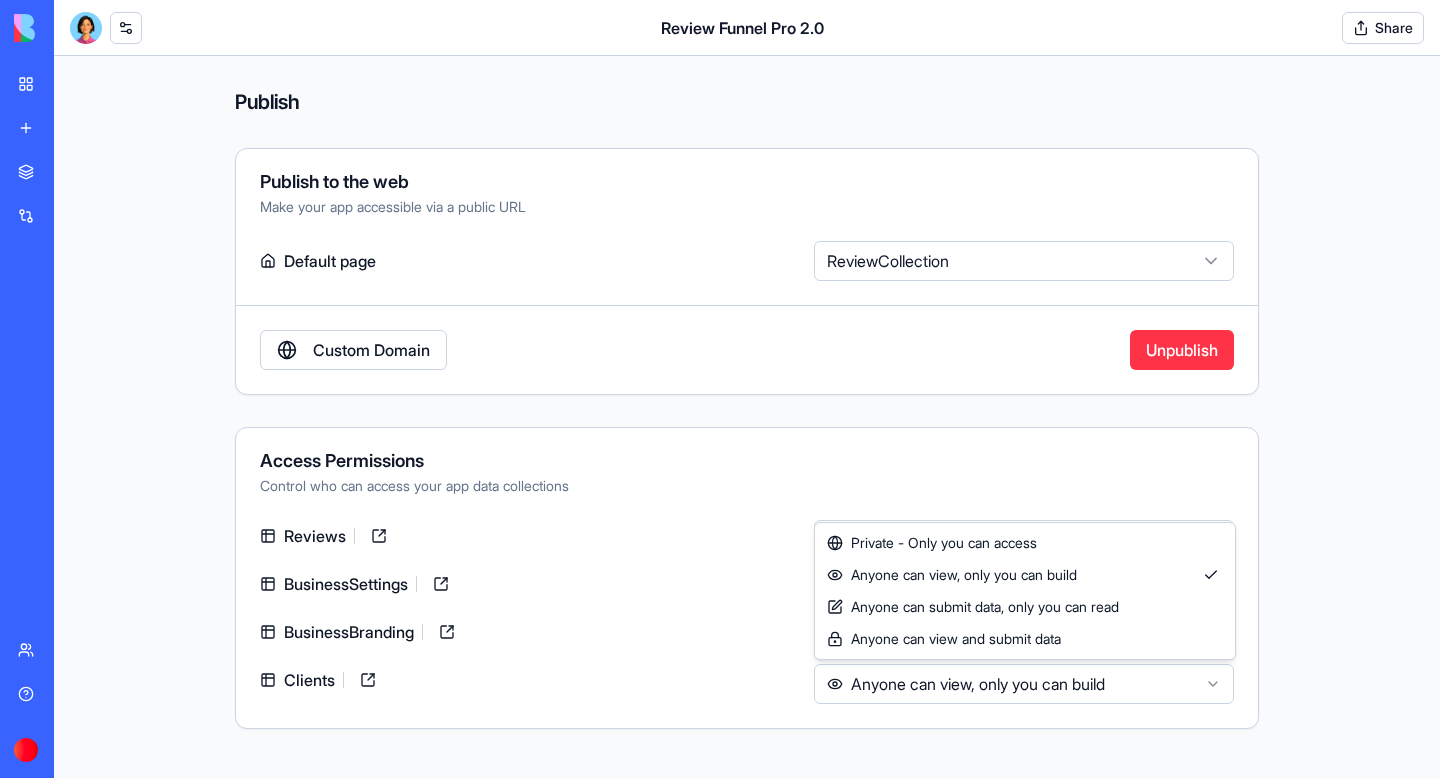 click on "**********" at bounding box center [720, 389] 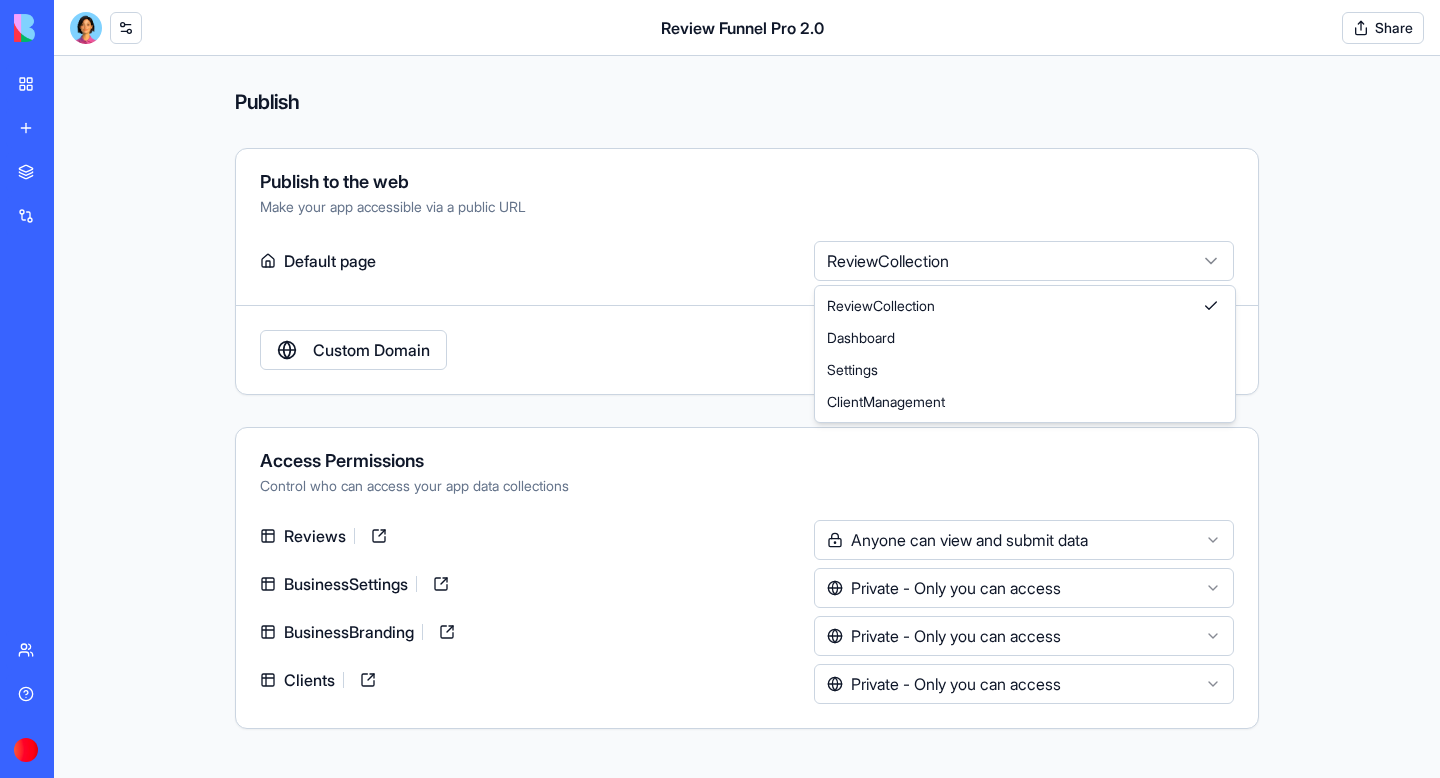 click on "**********" at bounding box center [720, 389] 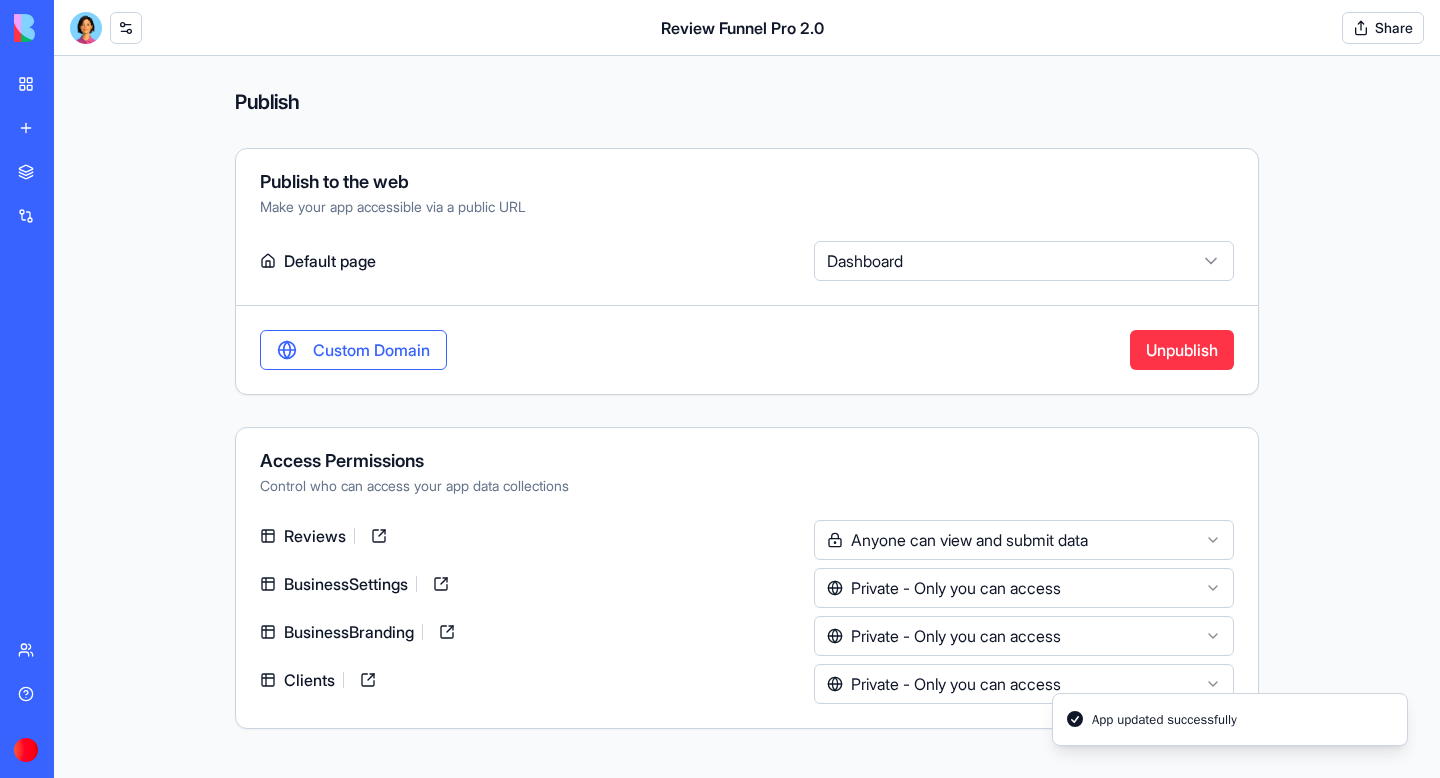 click on "Custom Domain" at bounding box center [353, 350] 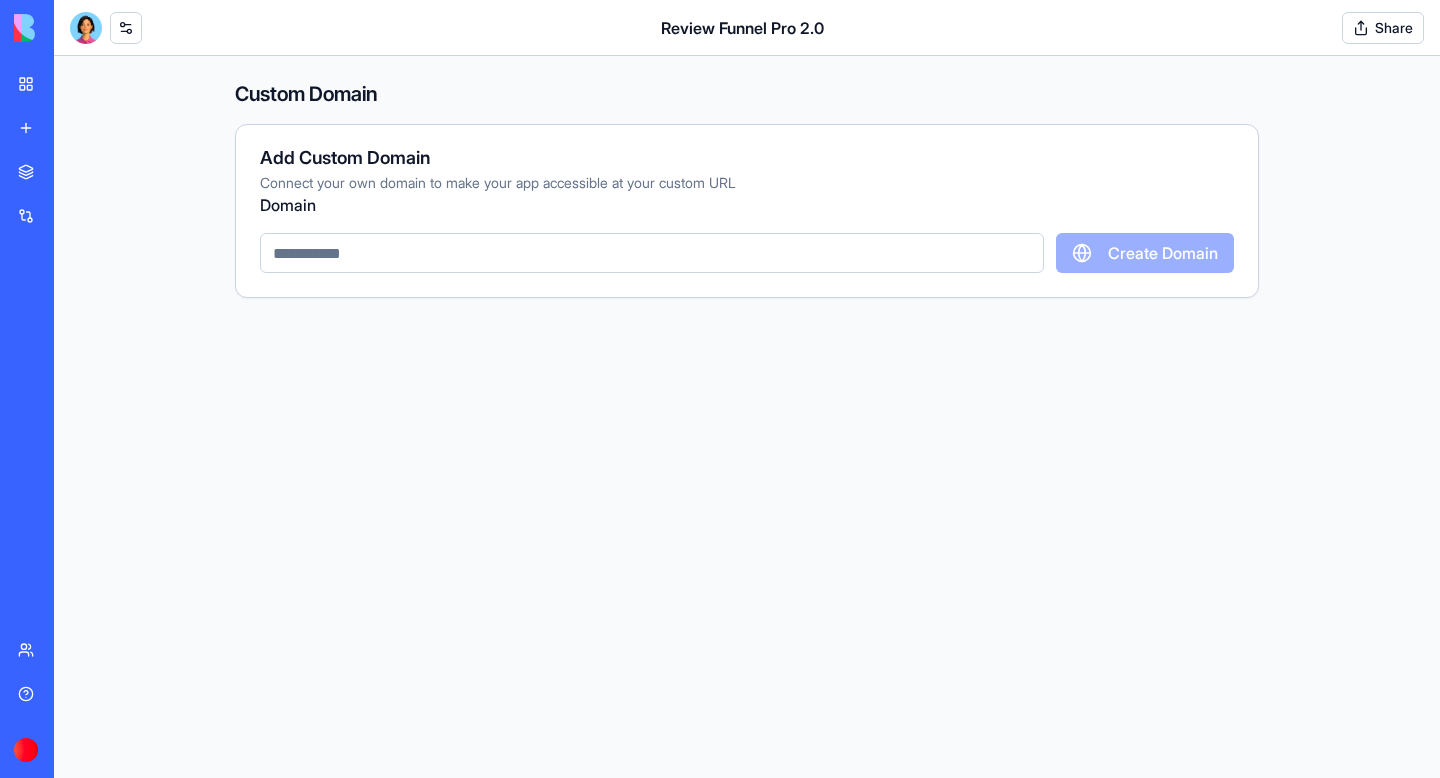 click at bounding box center (652, 253) 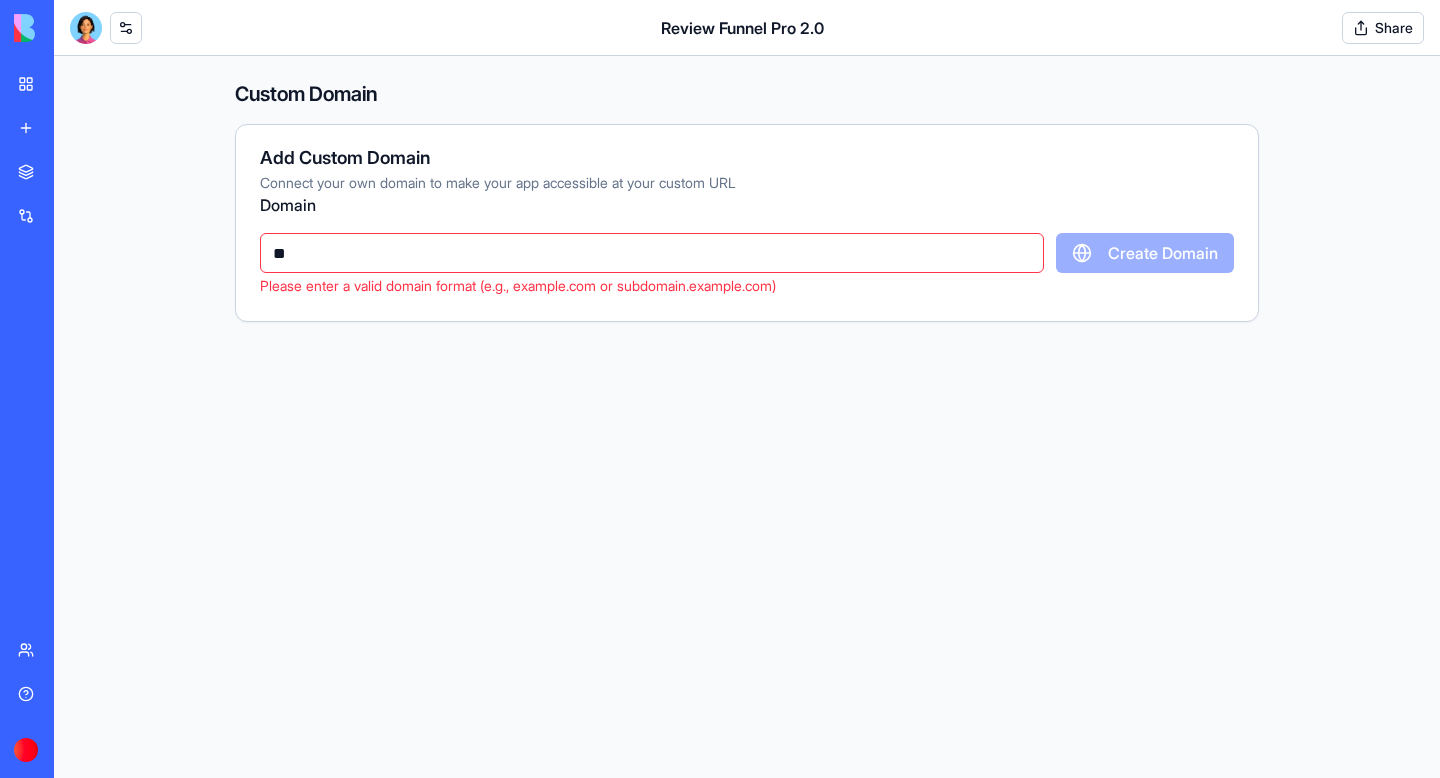 type on "*" 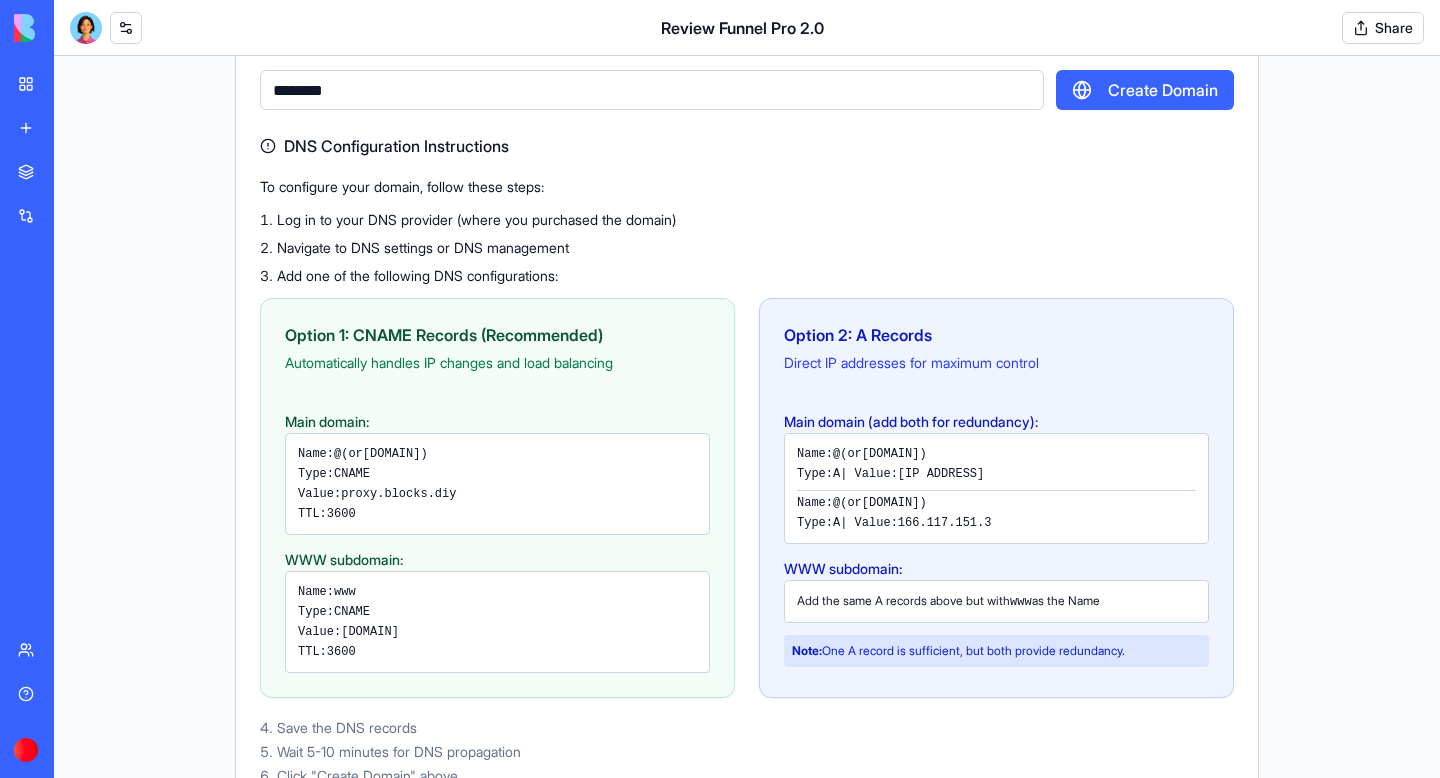 scroll, scrollTop: 0, scrollLeft: 0, axis: both 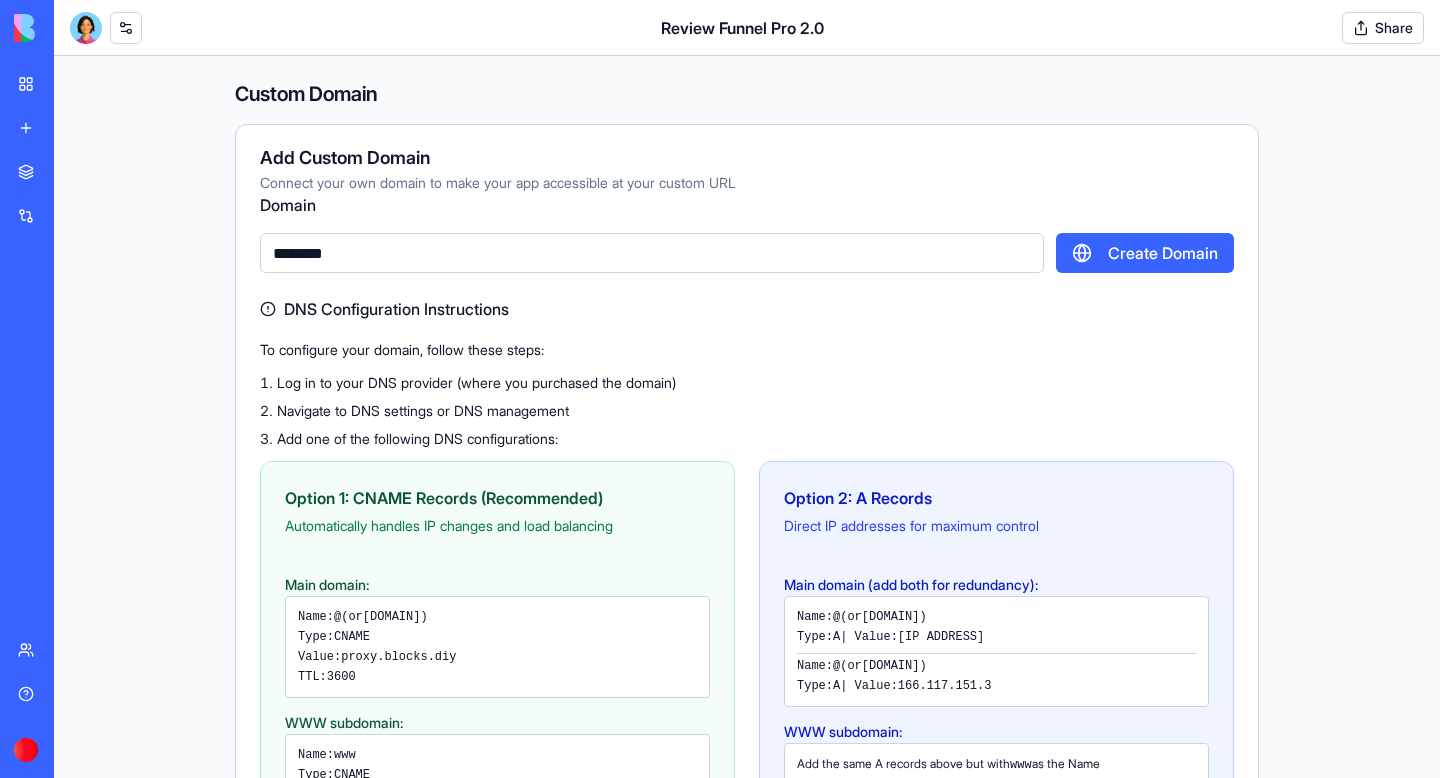 type on "********" 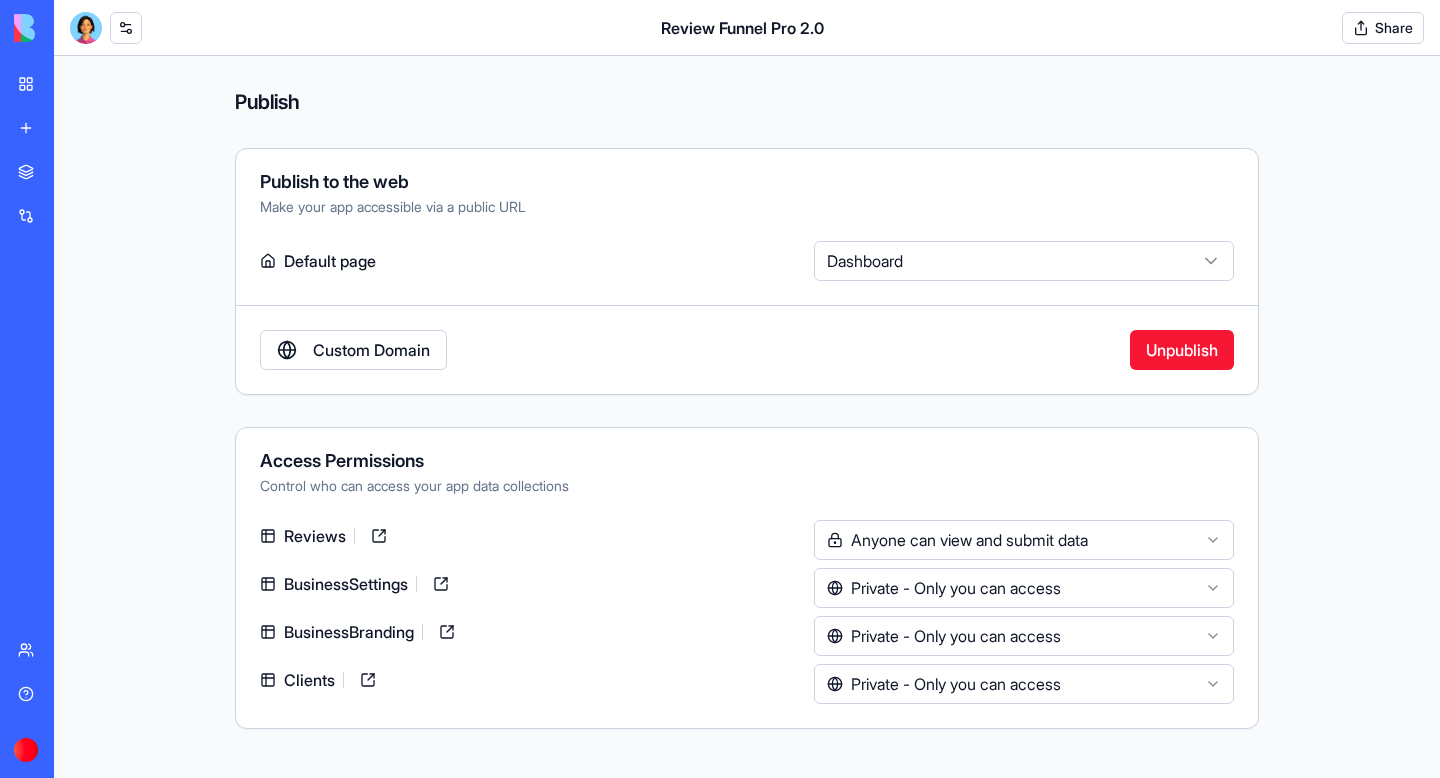 click on "Unpublish" at bounding box center [1182, 350] 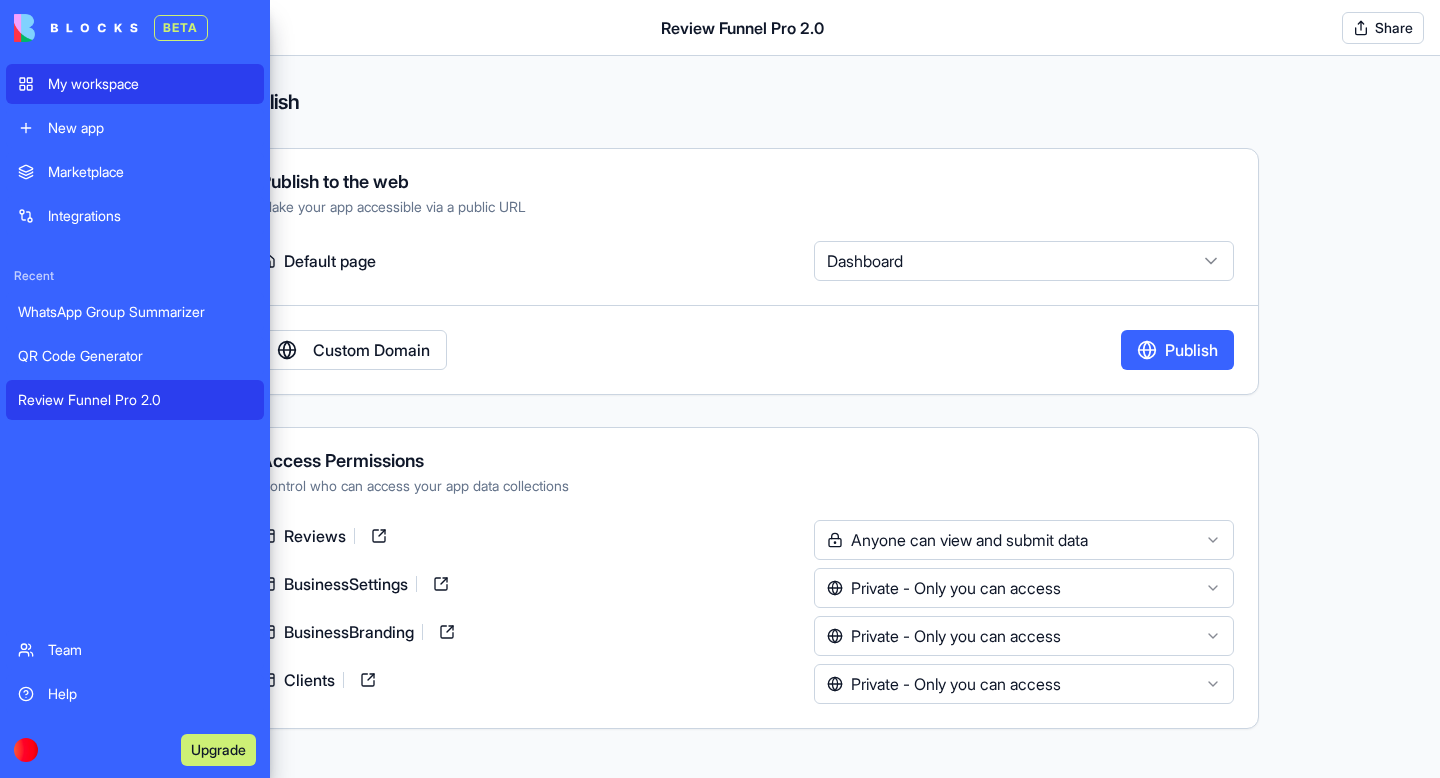 click on "My workspace" at bounding box center [150, 84] 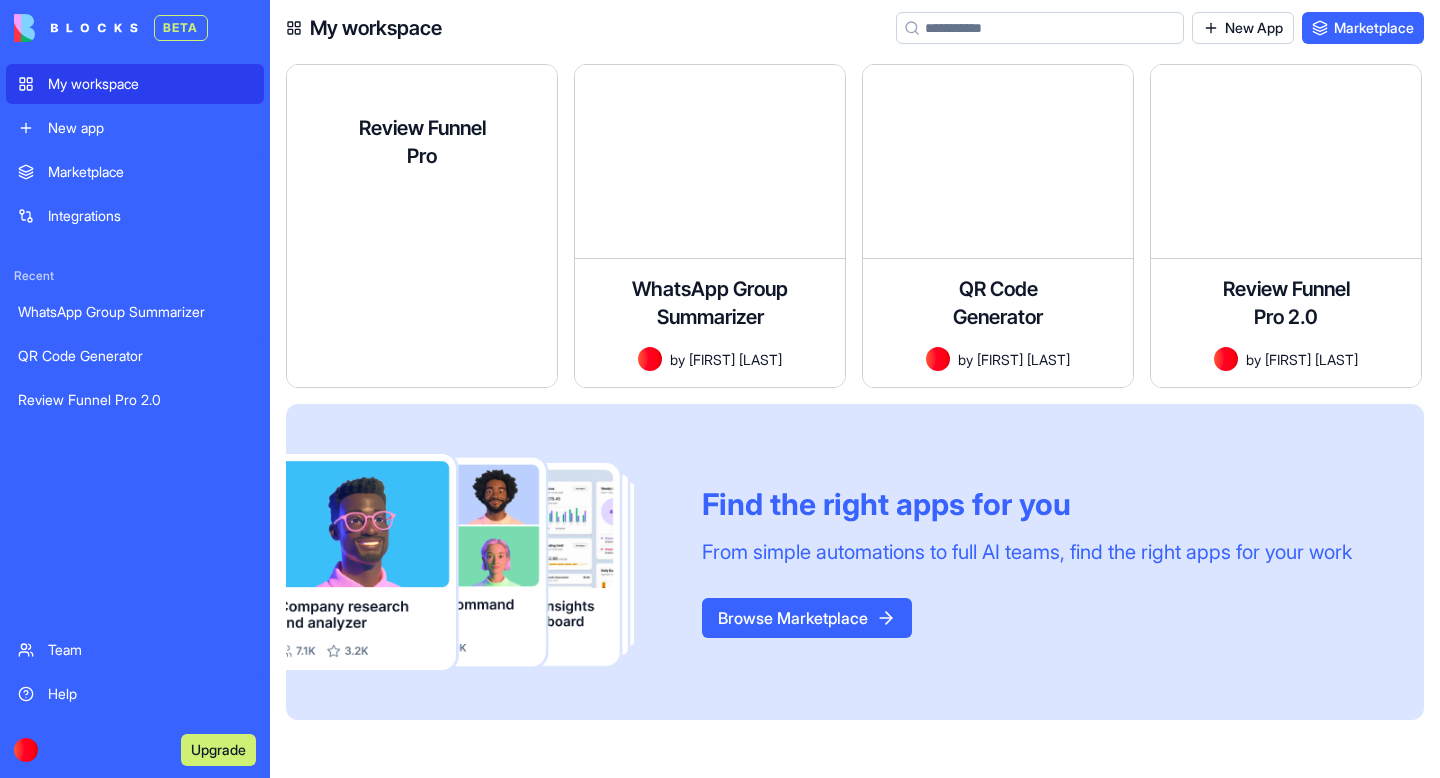 click on "A customizable review collection app for marketing agencies to implement for multiple business clients, directing 5-star reviewers to Google Business while collecting private feedback from others." at bounding box center [422, 243] 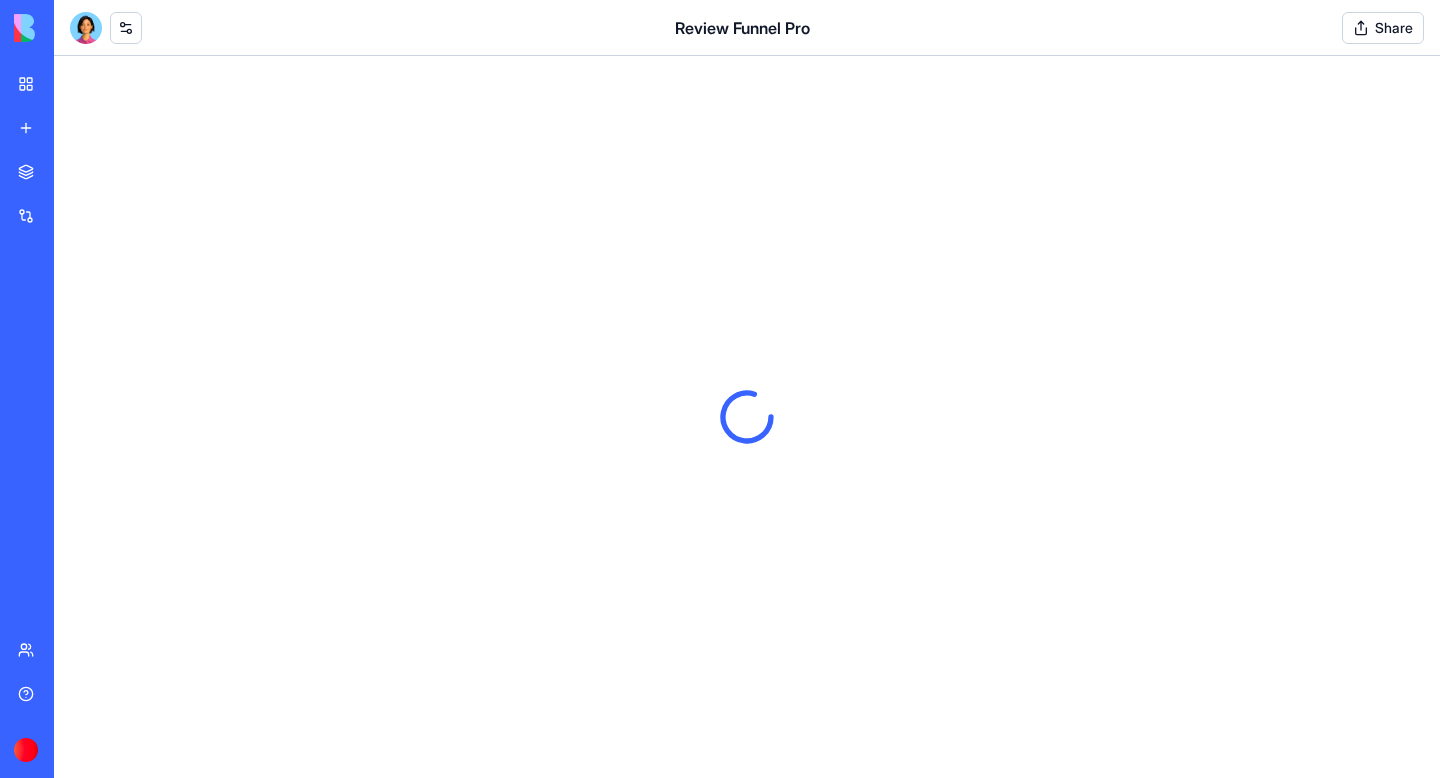 scroll, scrollTop: 0, scrollLeft: 0, axis: both 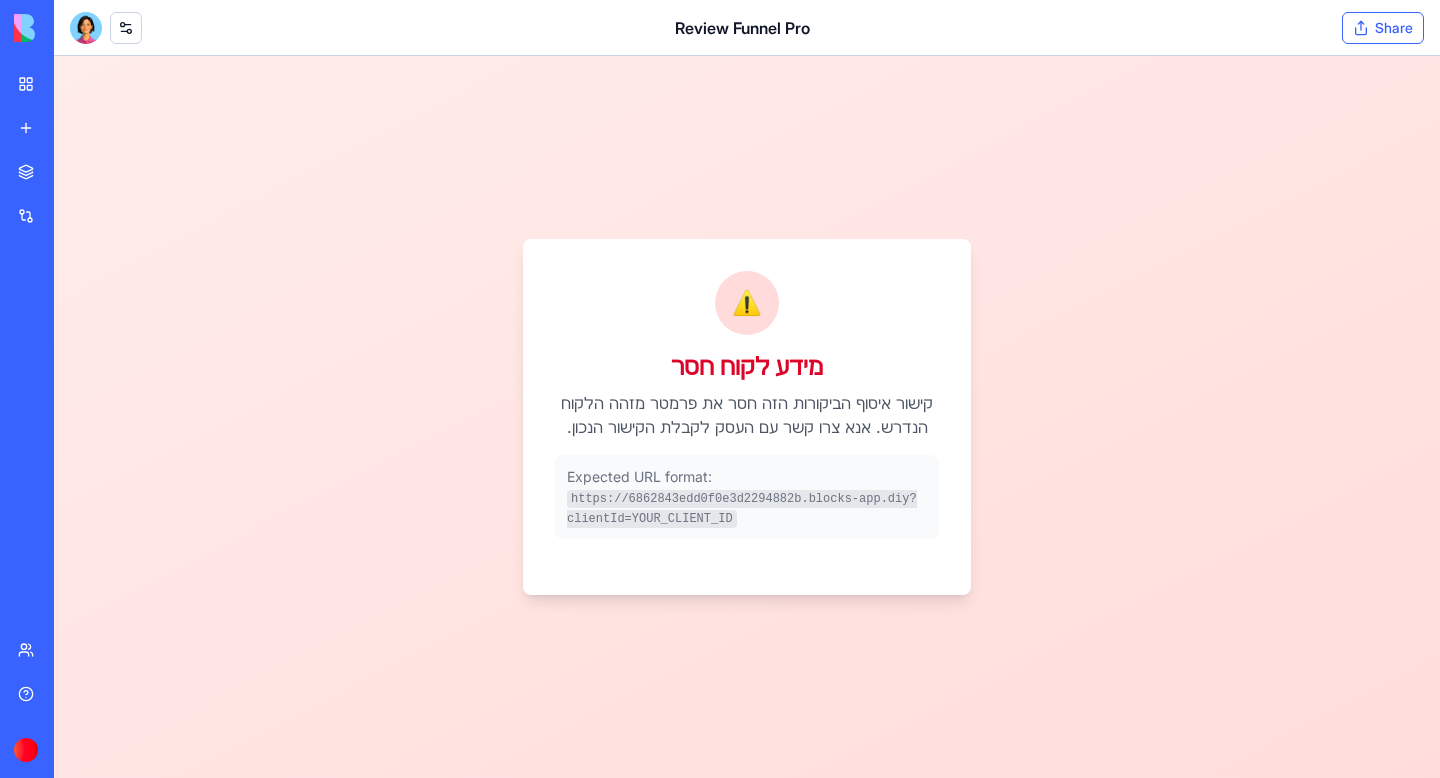click on "Share" at bounding box center [1383, 28] 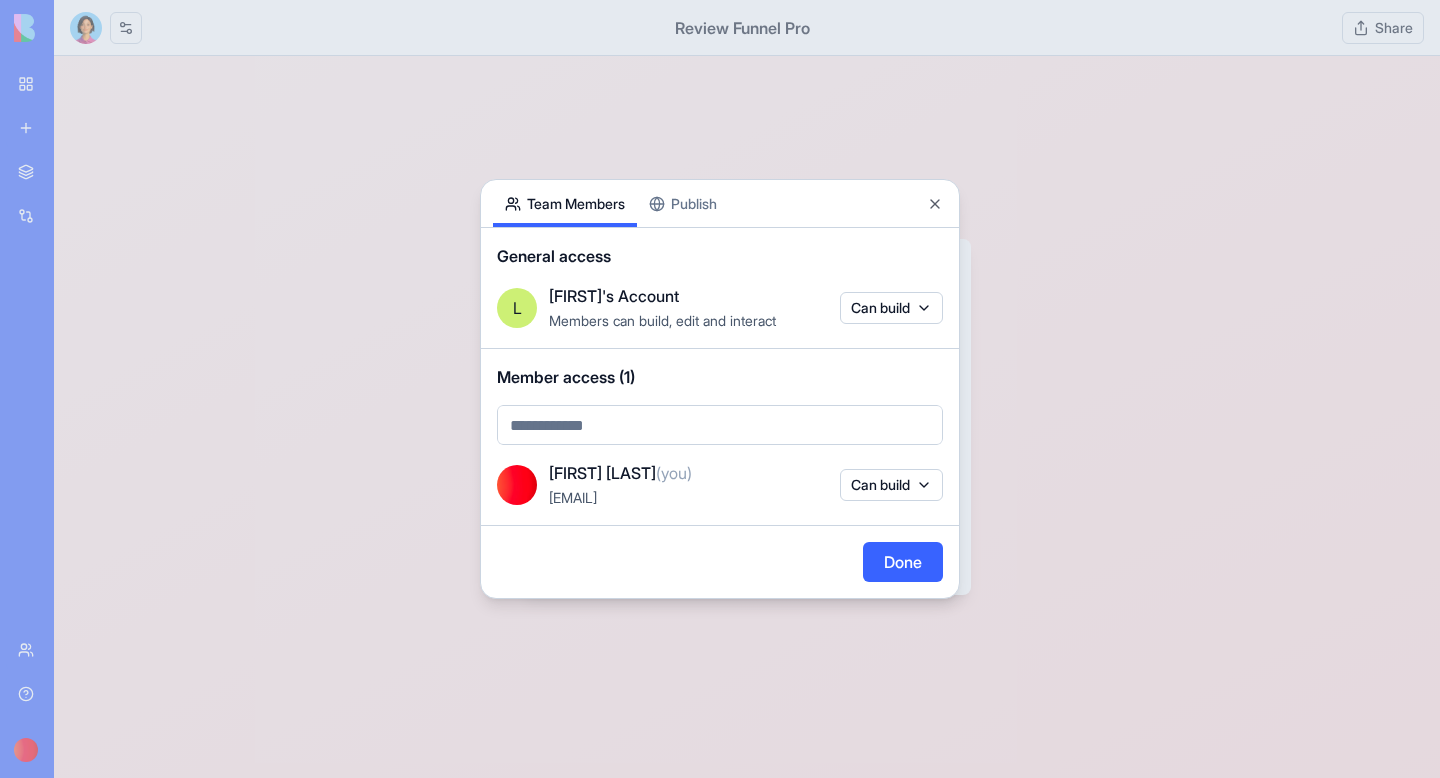 click on "Publish" at bounding box center [683, 203] 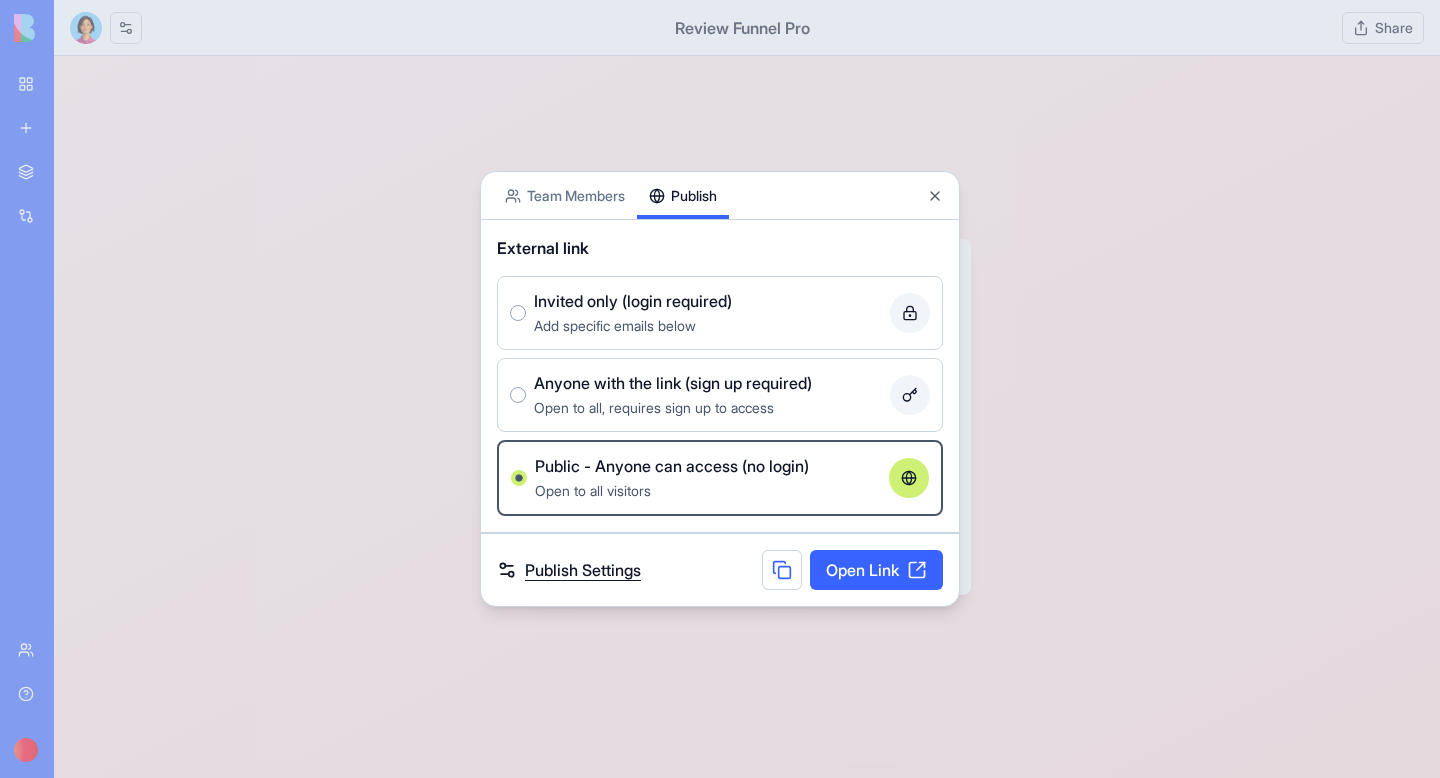 click on "Publish Settings" at bounding box center (569, 570) 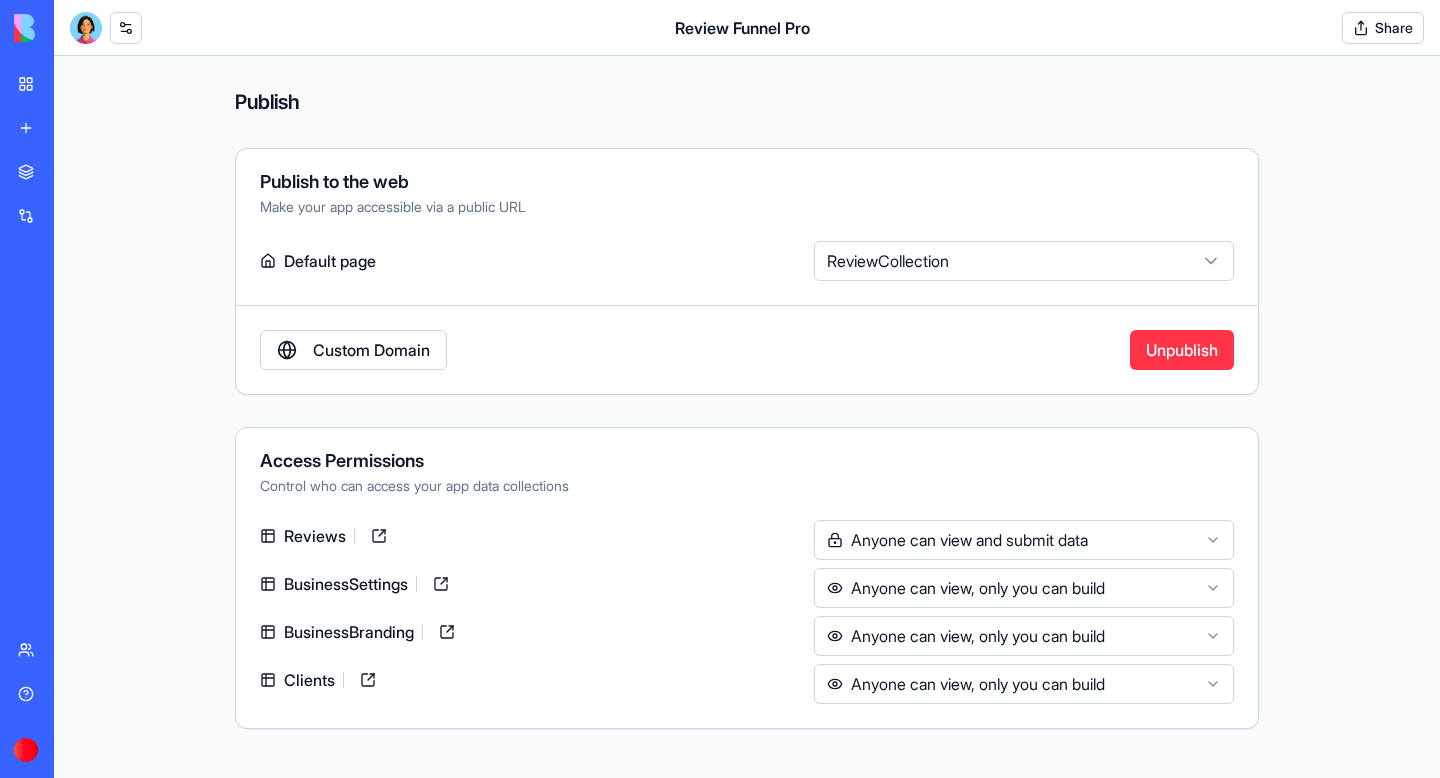 click on "**********" at bounding box center [720, 389] 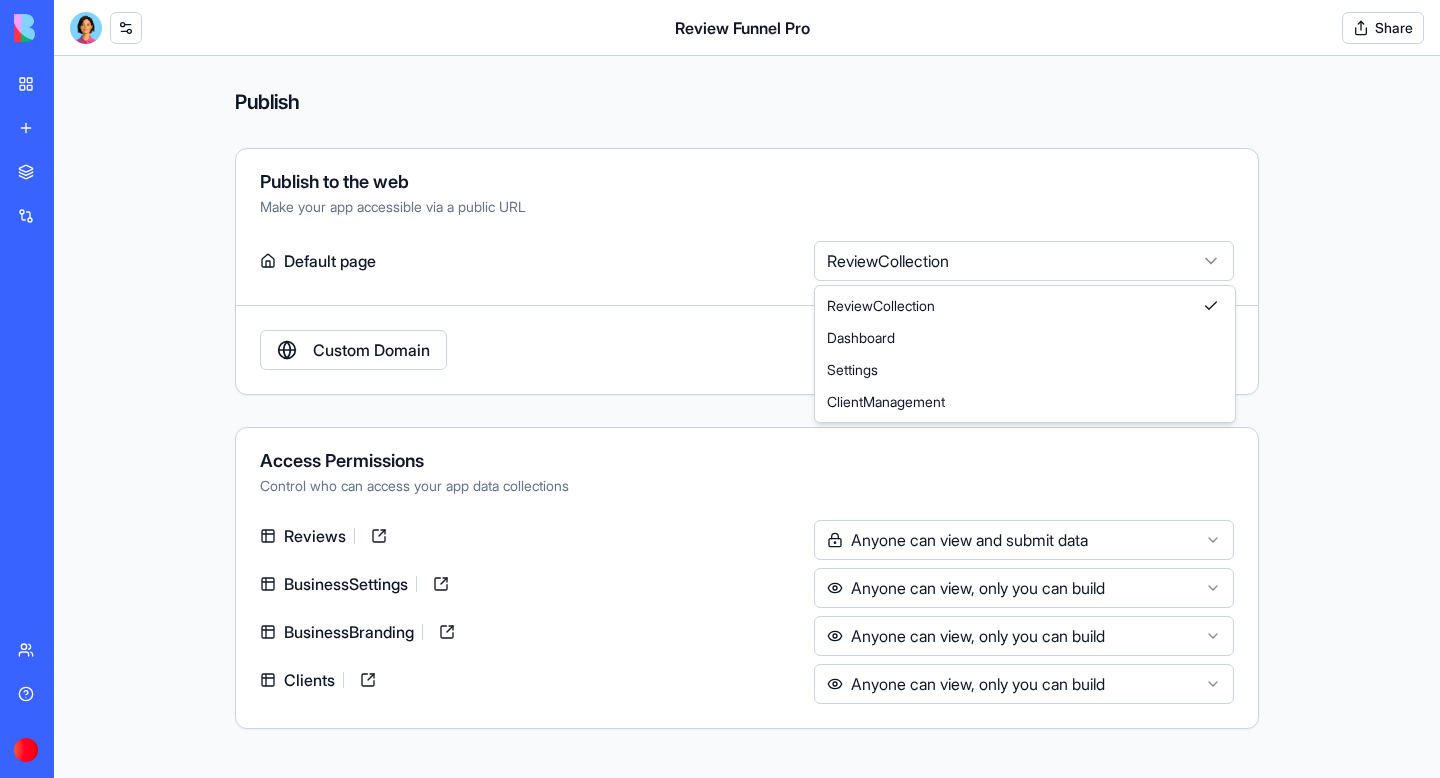 select on "**********" 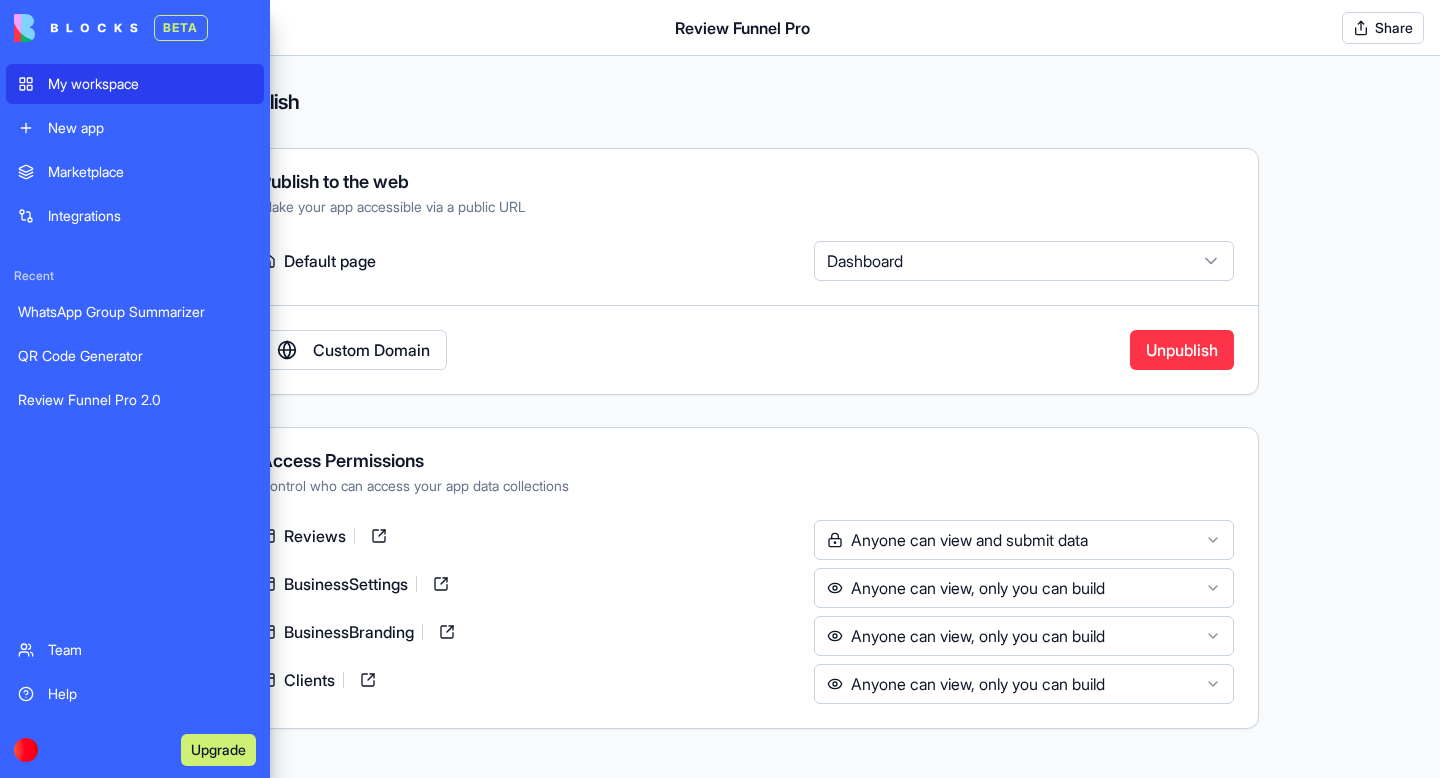 click on "My workspace" at bounding box center [150, 84] 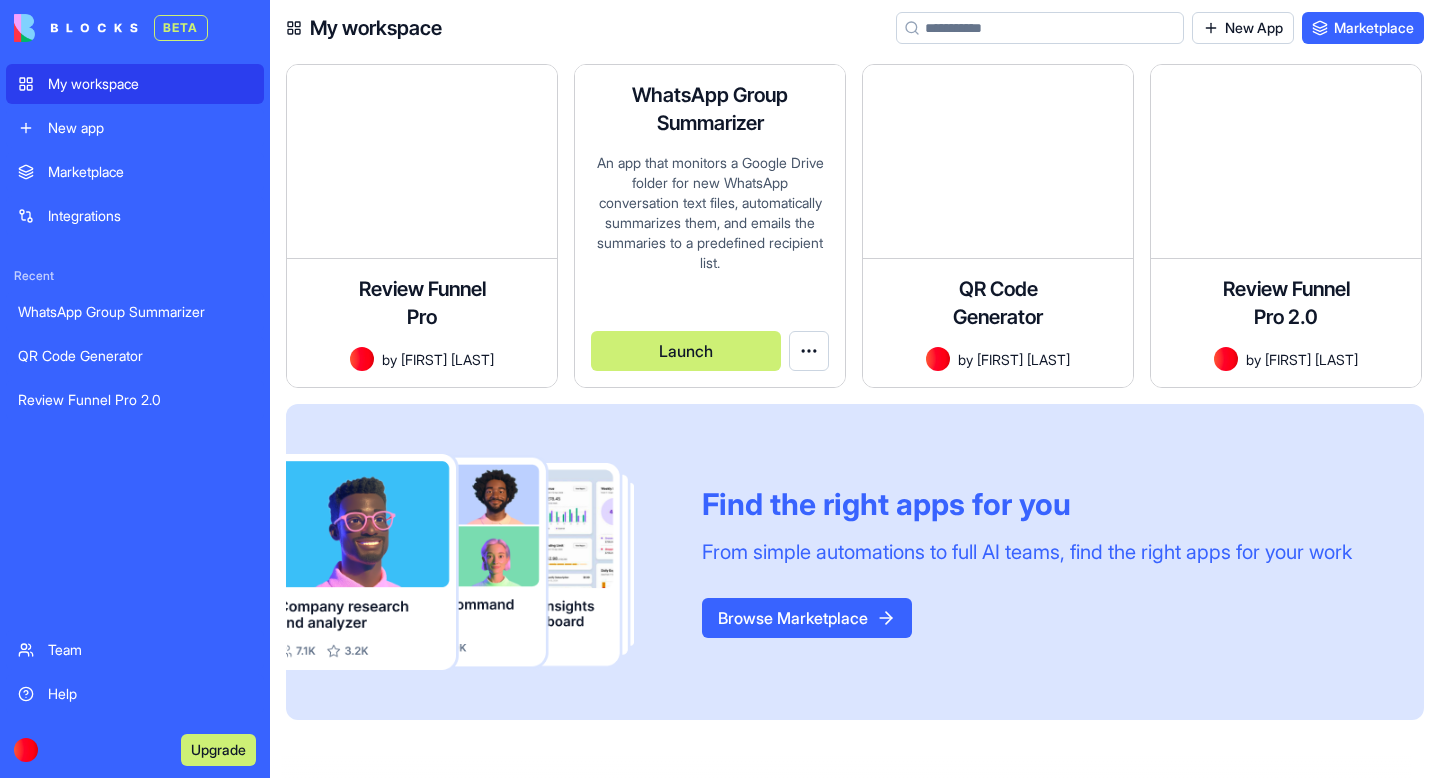 click on "An app that monitors a Google Drive folder for new WhatsApp conversation text files, automatically summarizes them, and emails the summaries to a predefined recipient list." at bounding box center [710, 222] 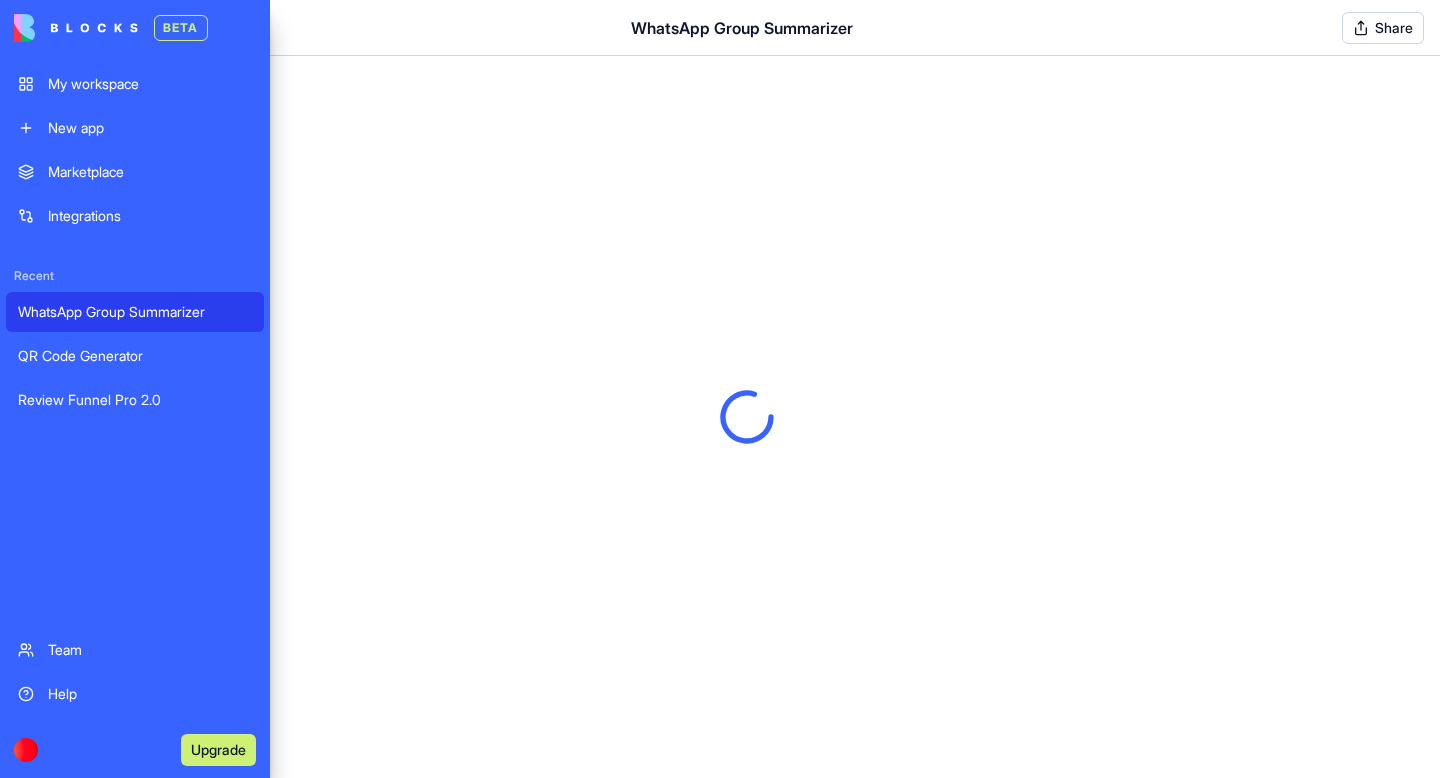 scroll, scrollTop: 0, scrollLeft: 0, axis: both 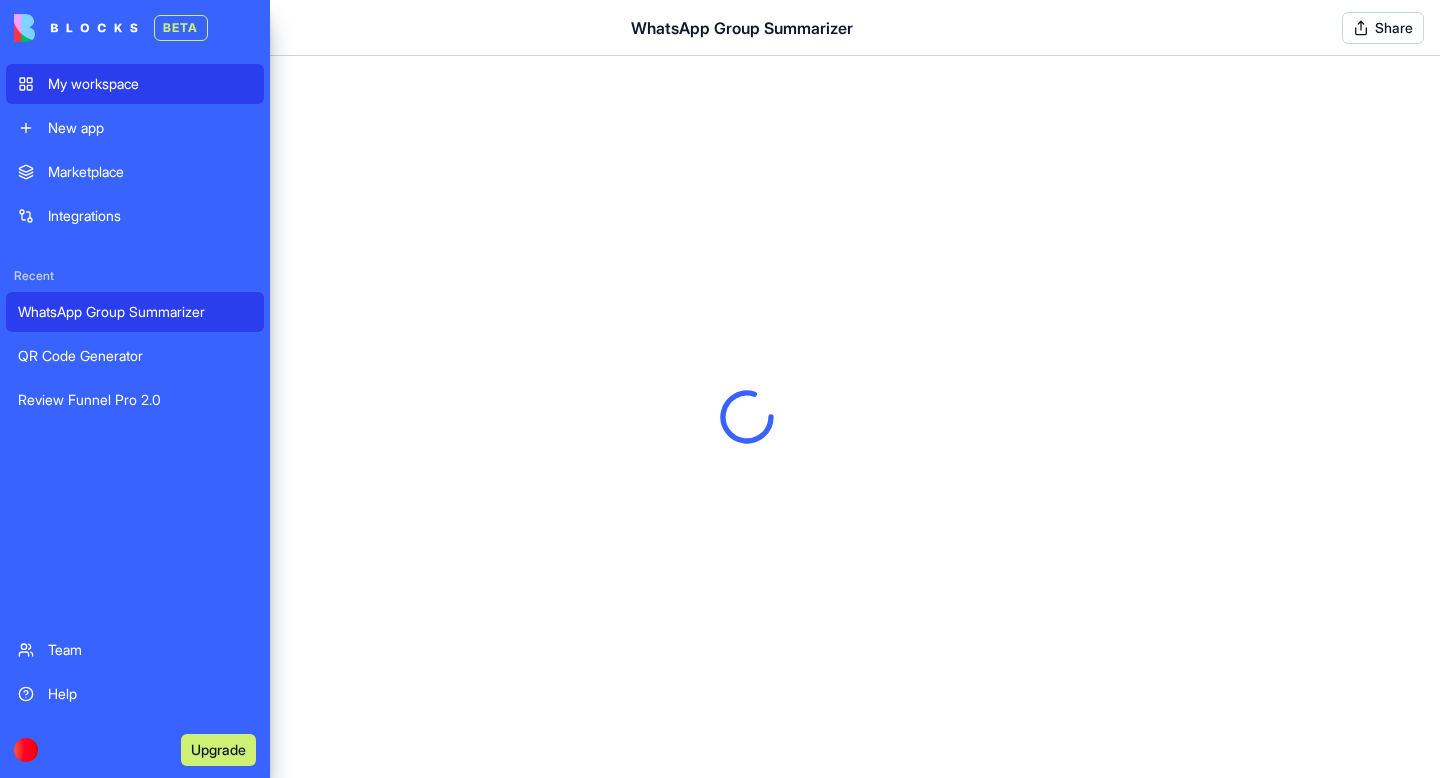 click on "My workspace" at bounding box center [135, 84] 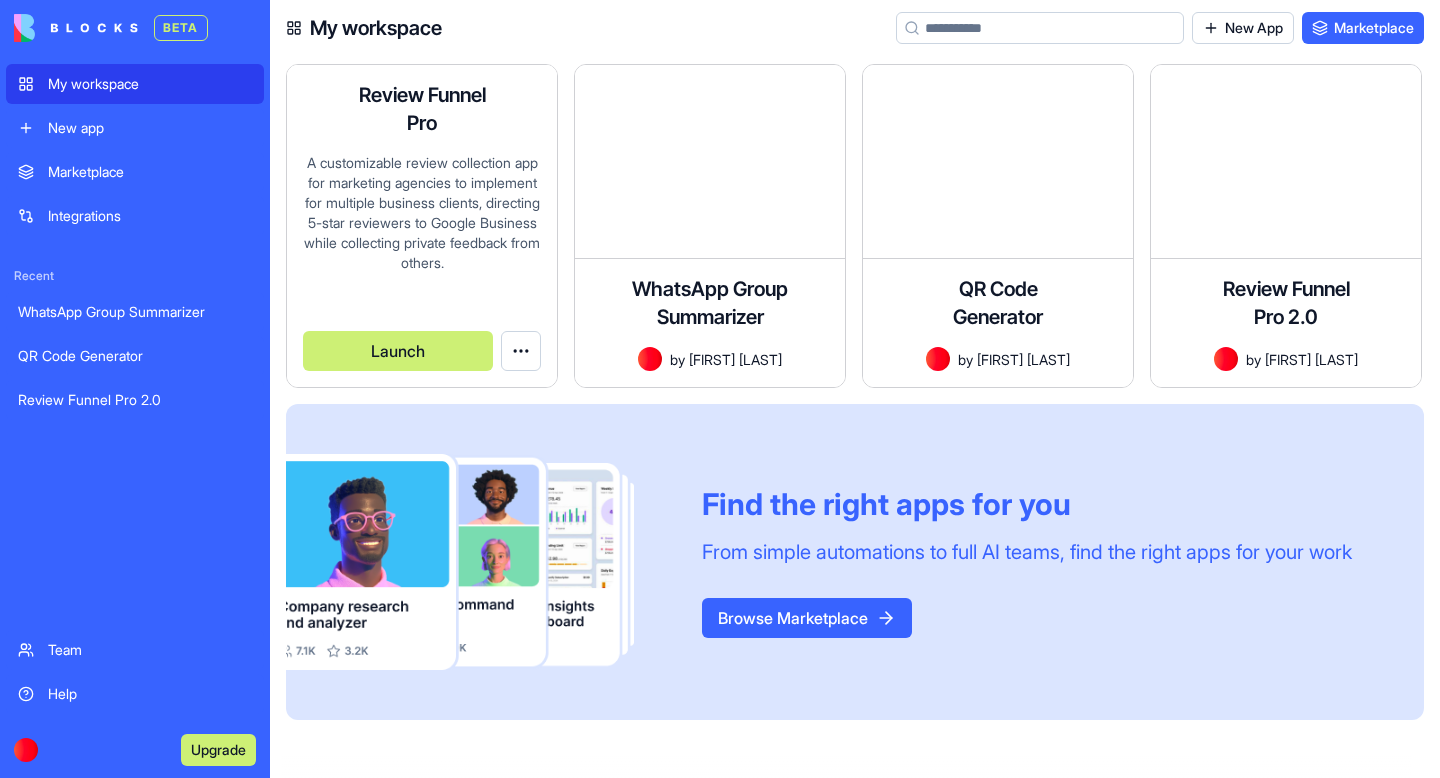 click on "A customizable review collection app for marketing agencies to implement for multiple business clients, directing 5-star reviewers to Google Business while collecting private feedback from others." at bounding box center [422, 222] 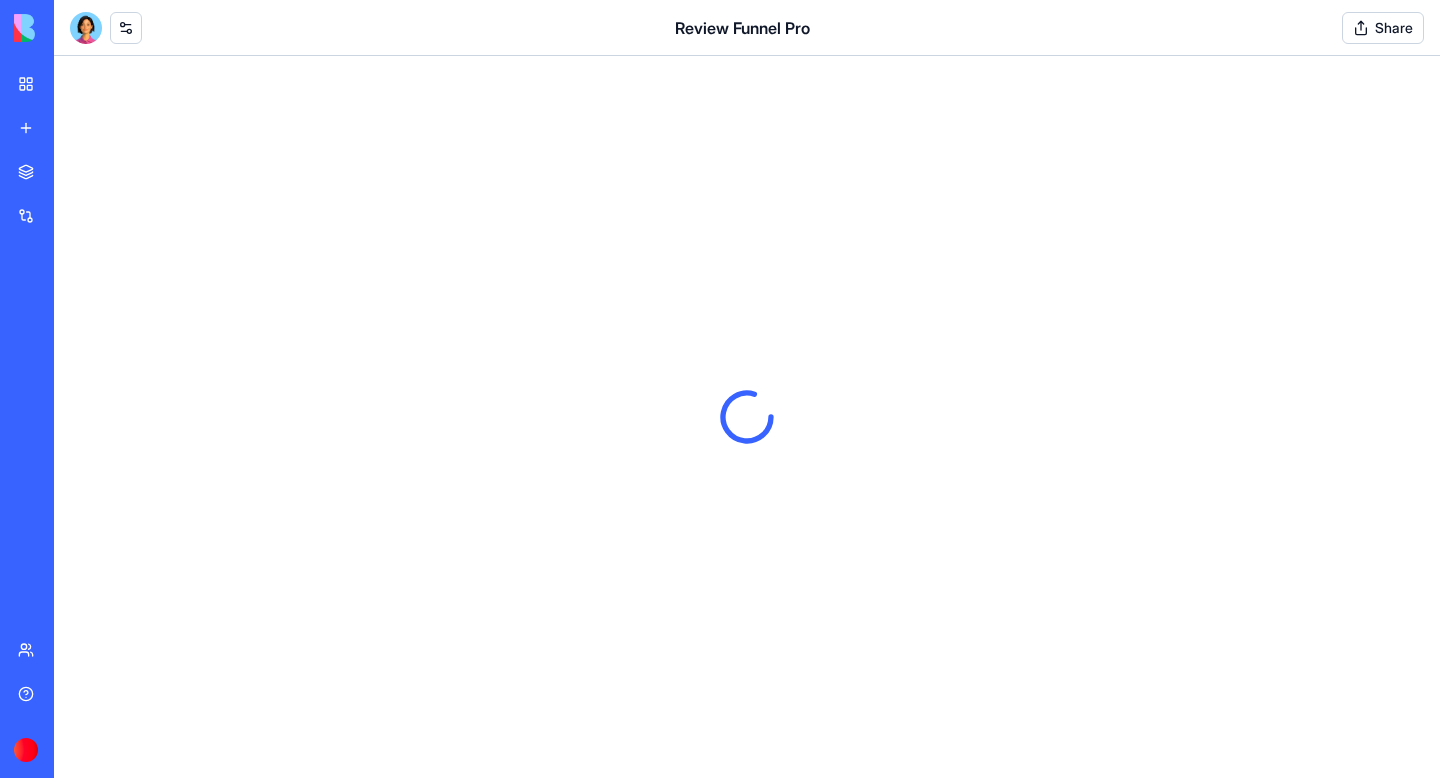 scroll, scrollTop: 0, scrollLeft: 0, axis: both 